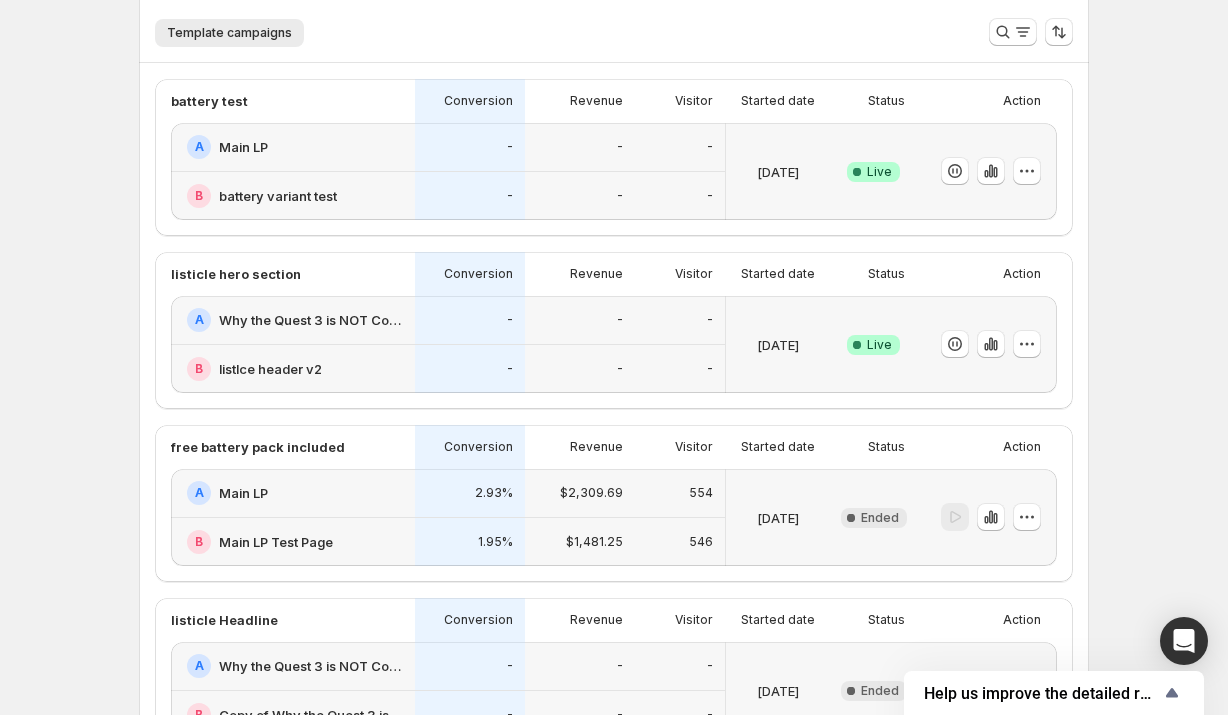 scroll, scrollTop: 653, scrollLeft: 0, axis: vertical 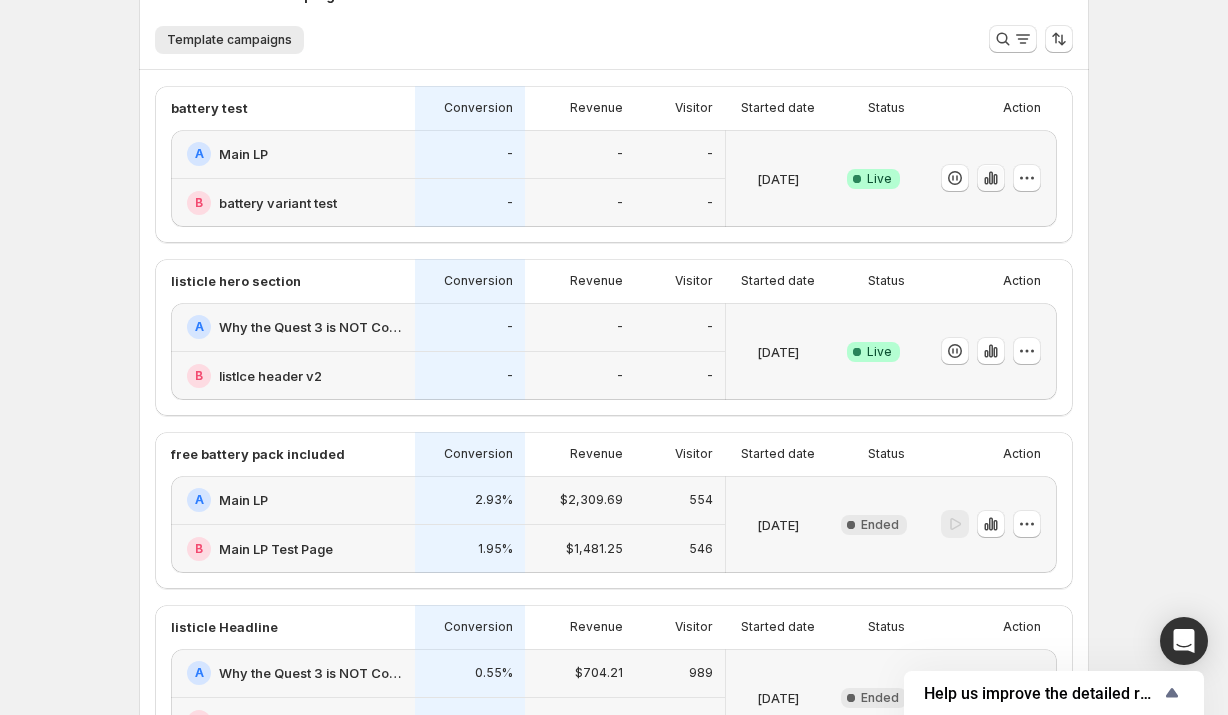 click 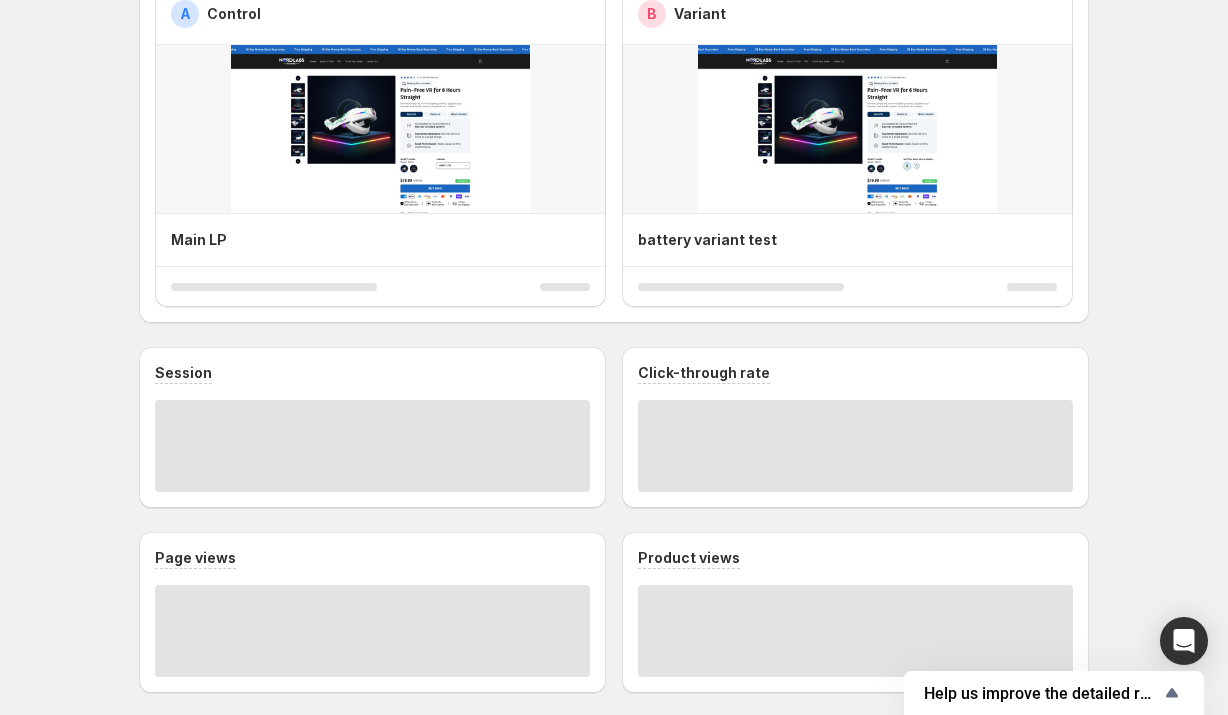 scroll, scrollTop: 528, scrollLeft: 0, axis: vertical 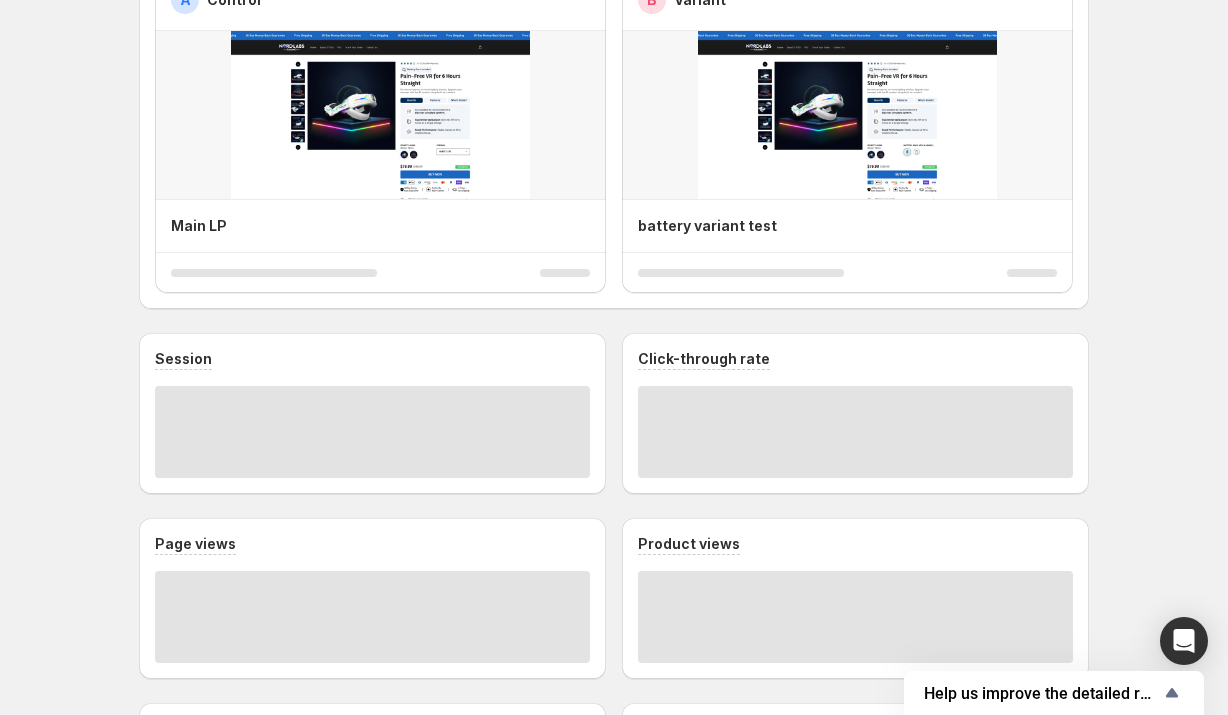 click at bounding box center (380, 115) 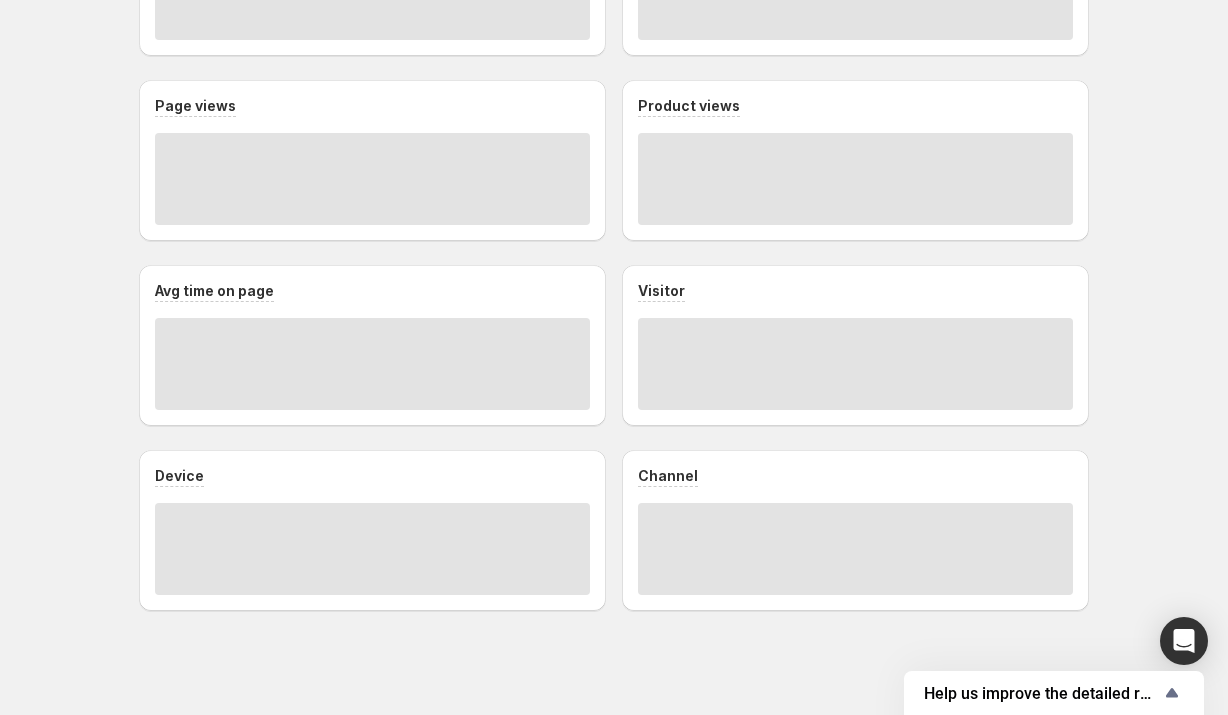scroll, scrollTop: 0, scrollLeft: 0, axis: both 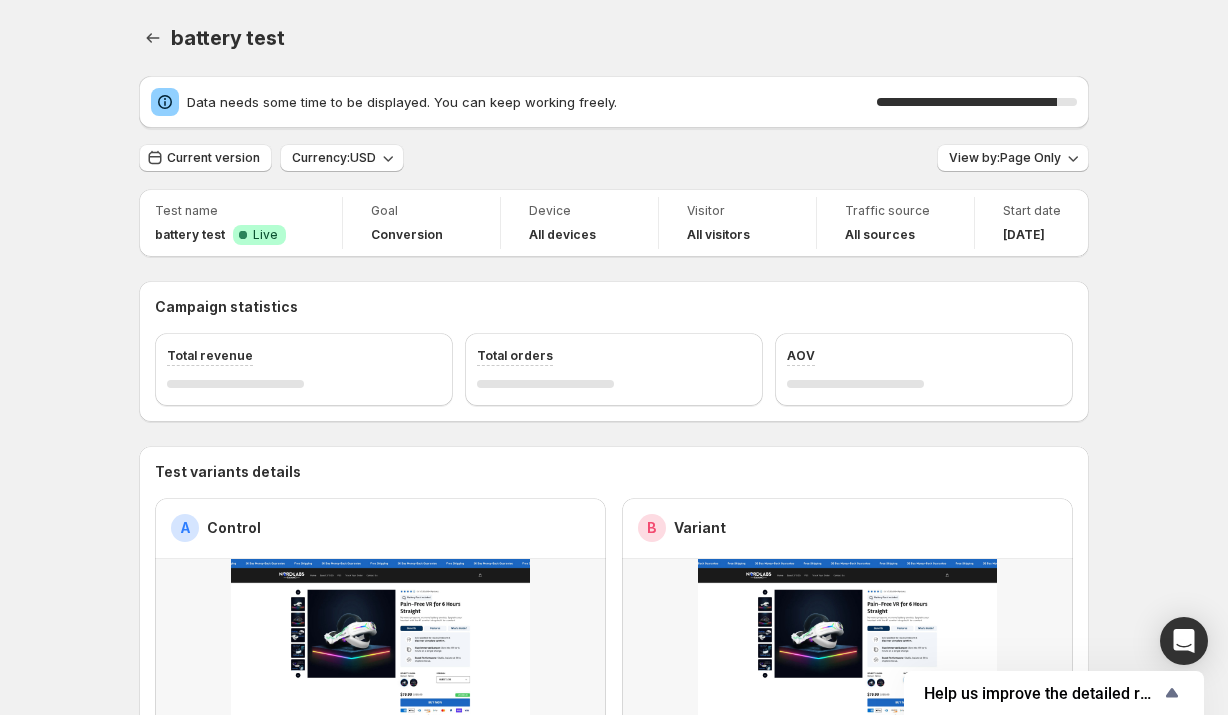 click on "battery test" at bounding box center (228, 38) 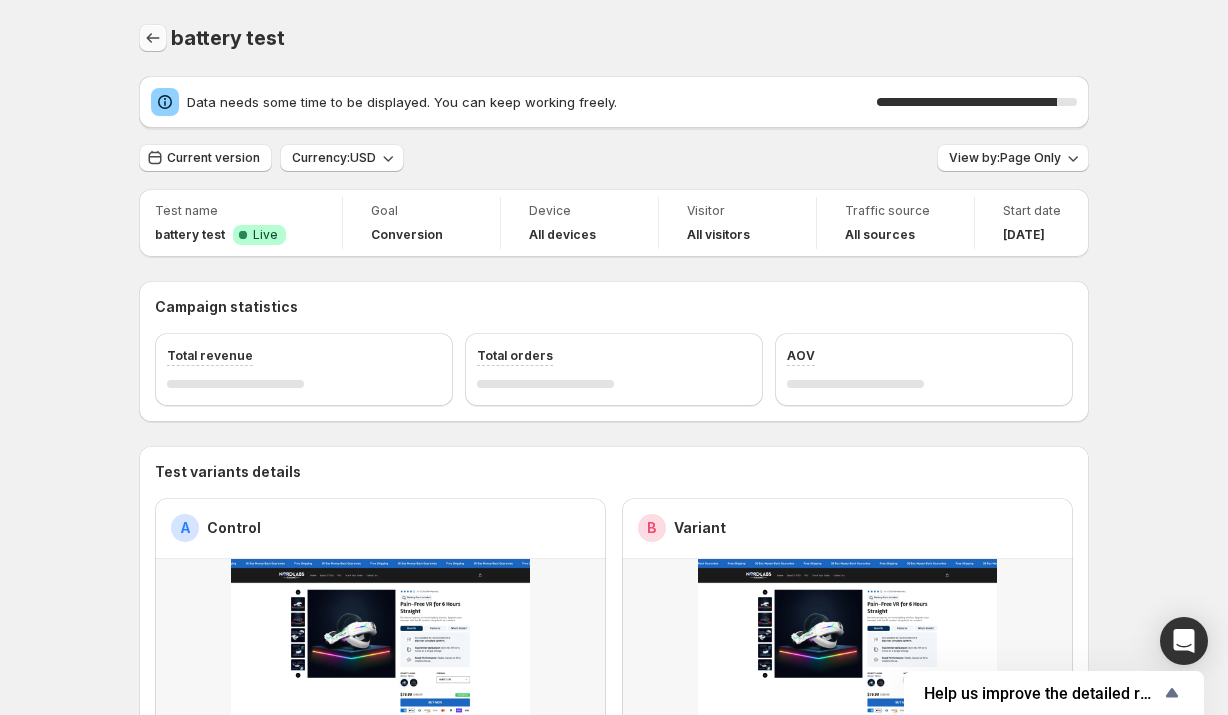 click 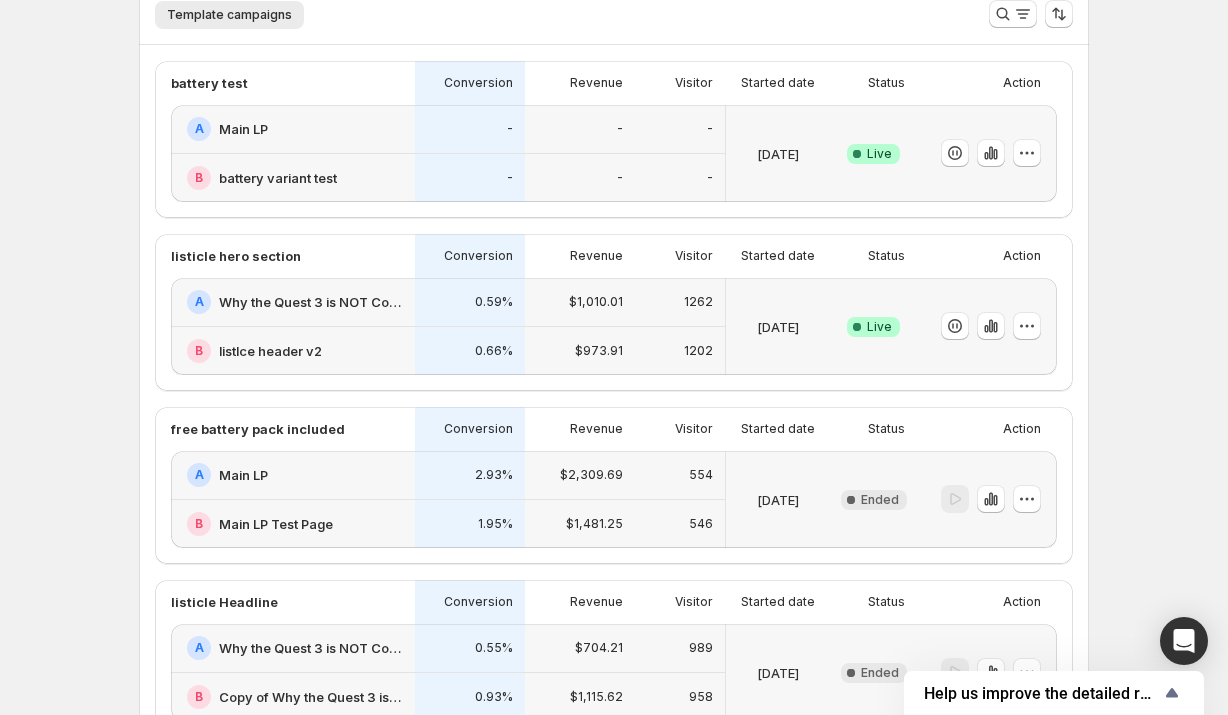scroll, scrollTop: 67, scrollLeft: 0, axis: vertical 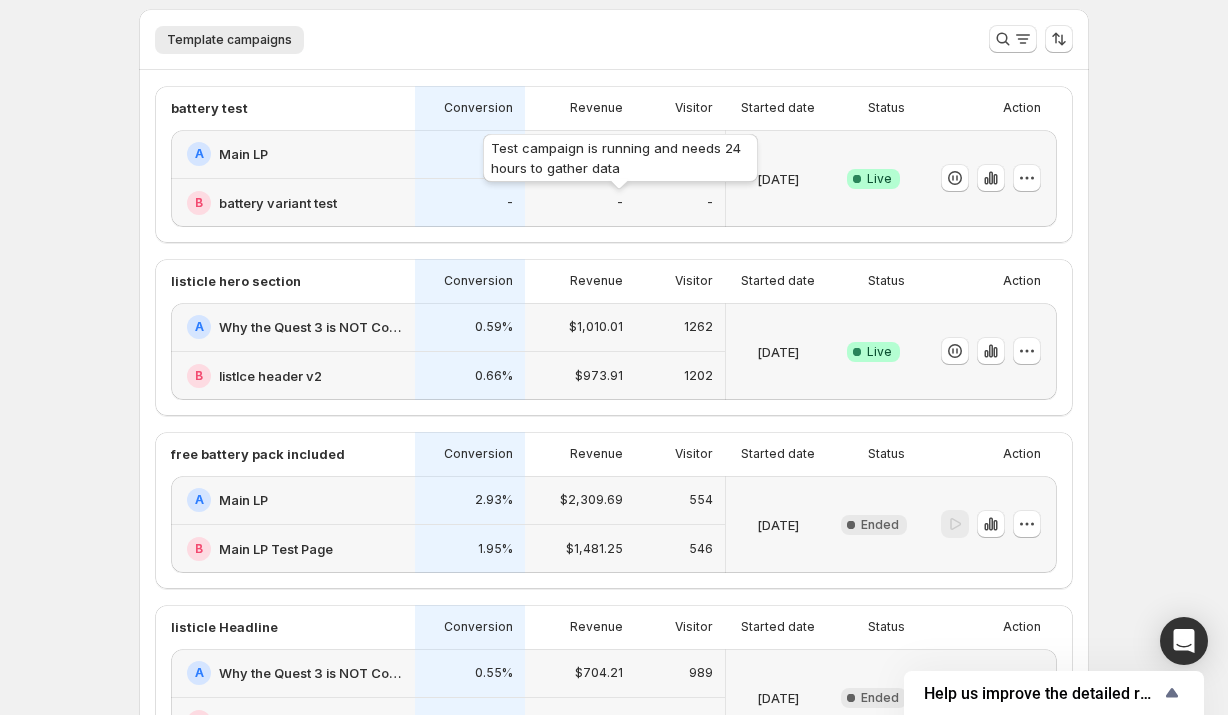 click on "-" at bounding box center (580, 203) 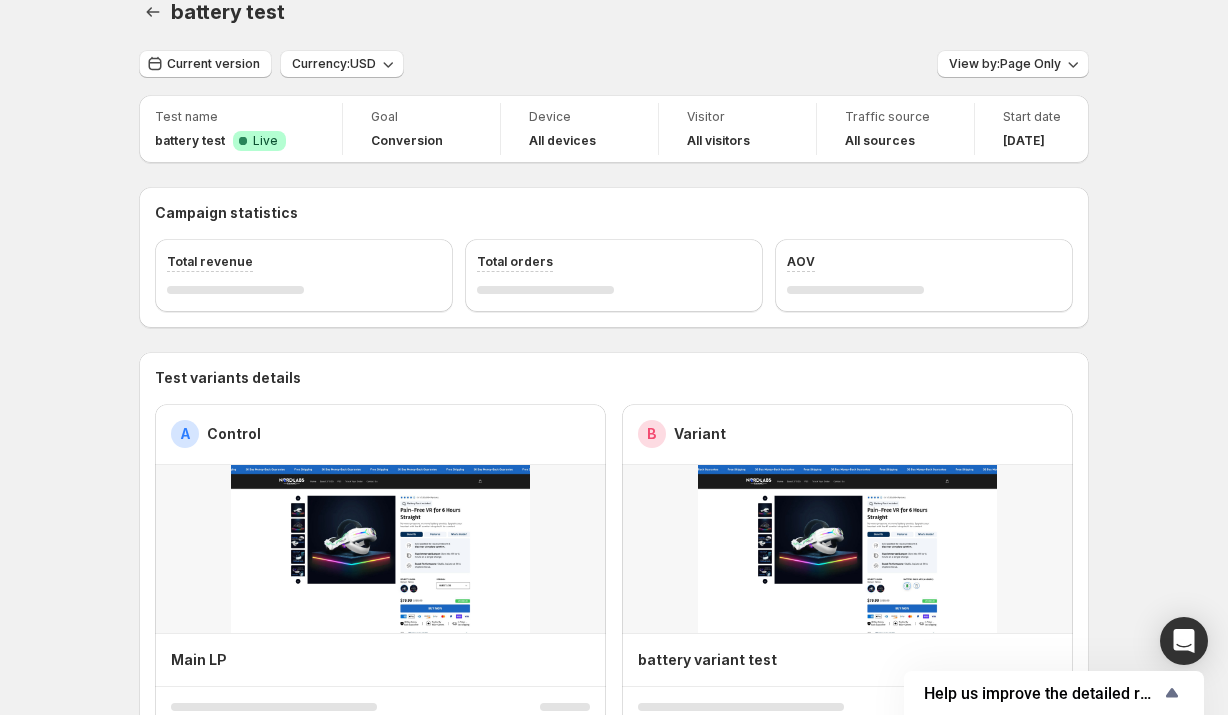 scroll, scrollTop: 0, scrollLeft: 0, axis: both 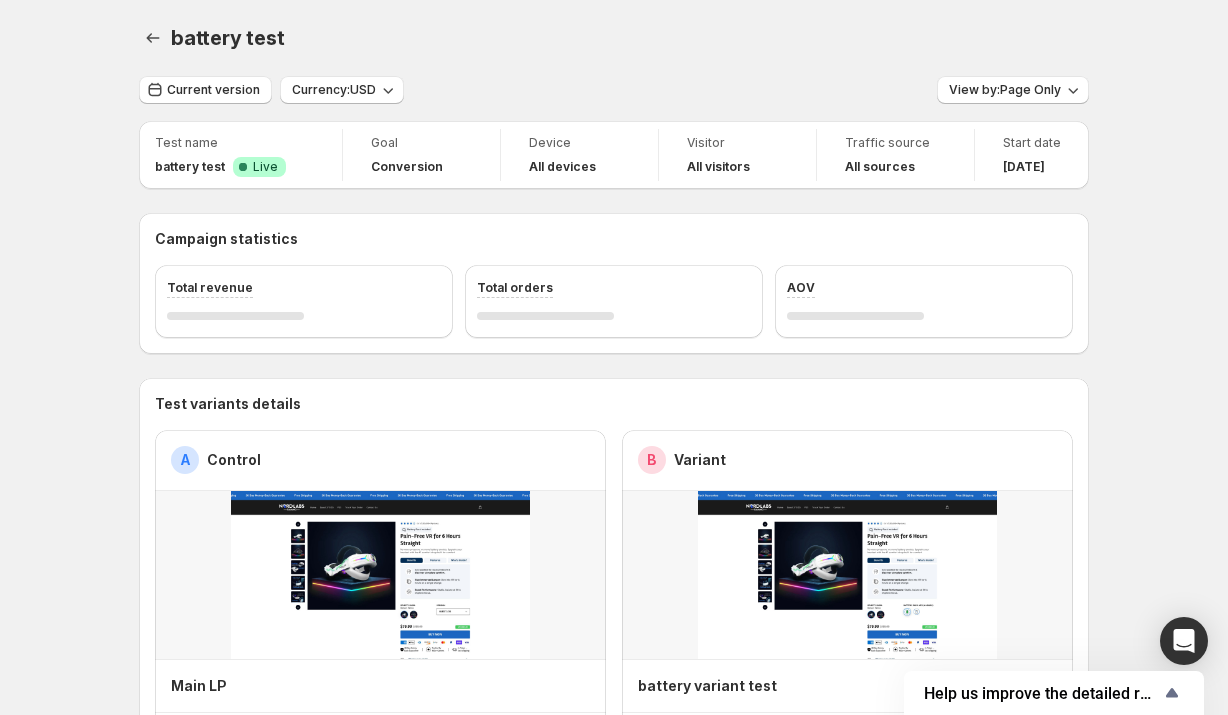 click on "battery test" at bounding box center [630, 38] 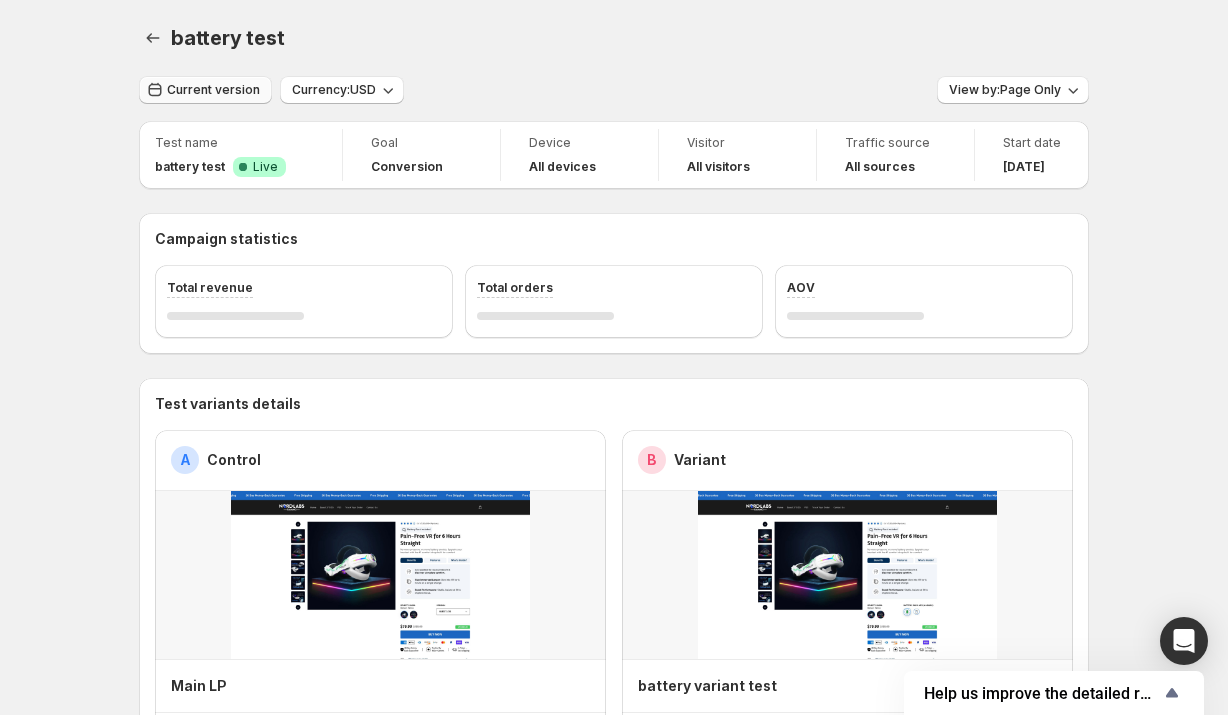 click on "Current version" at bounding box center [213, 90] 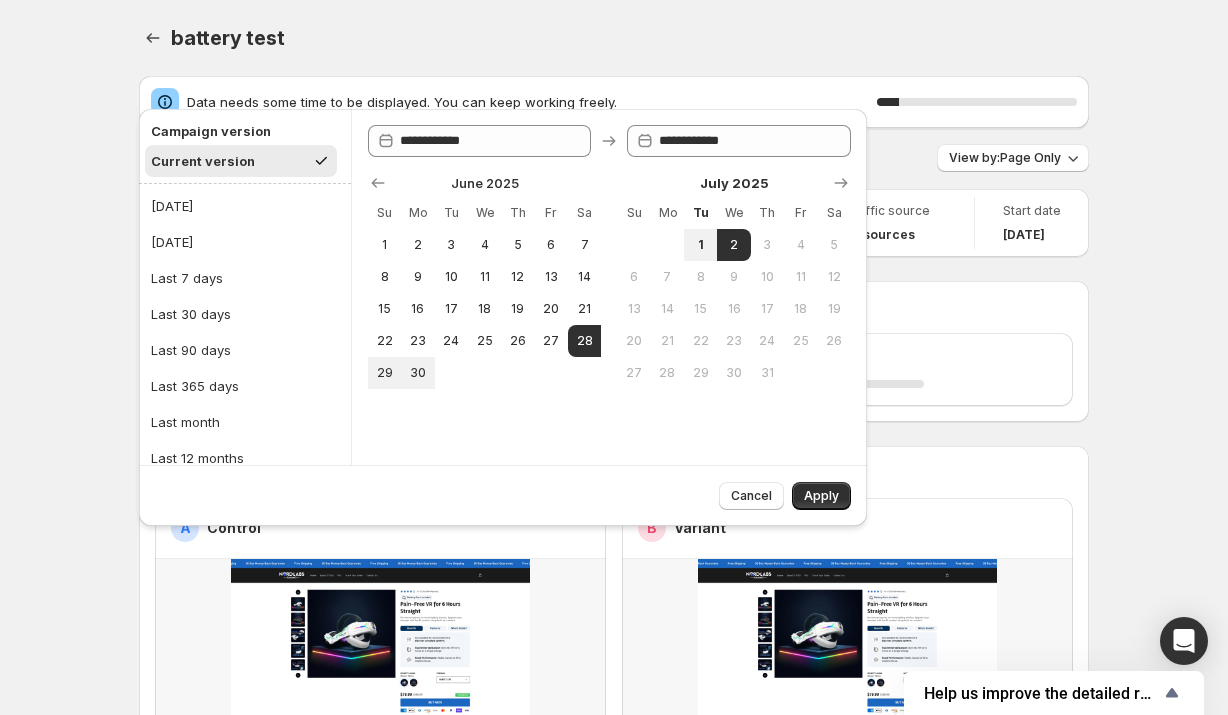 click on "battery test" at bounding box center (630, 38) 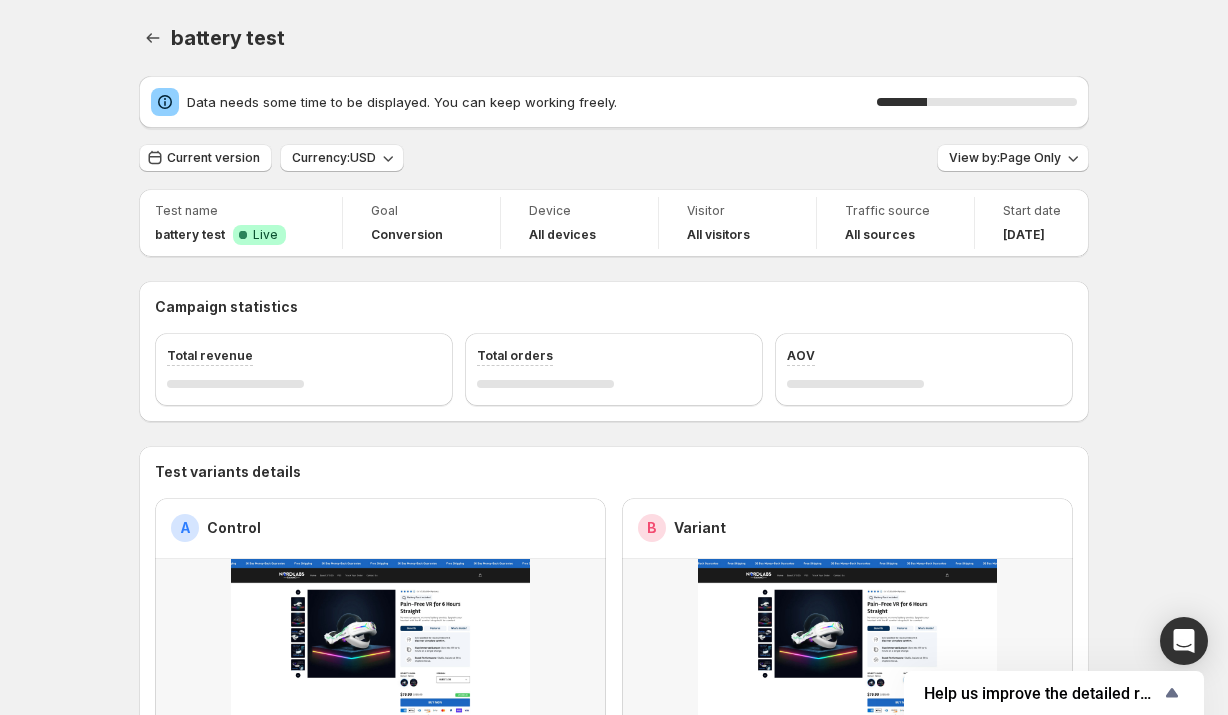 click on "Data needs some time to be displayed. You can keep working freely. 25 %" at bounding box center (614, 102) 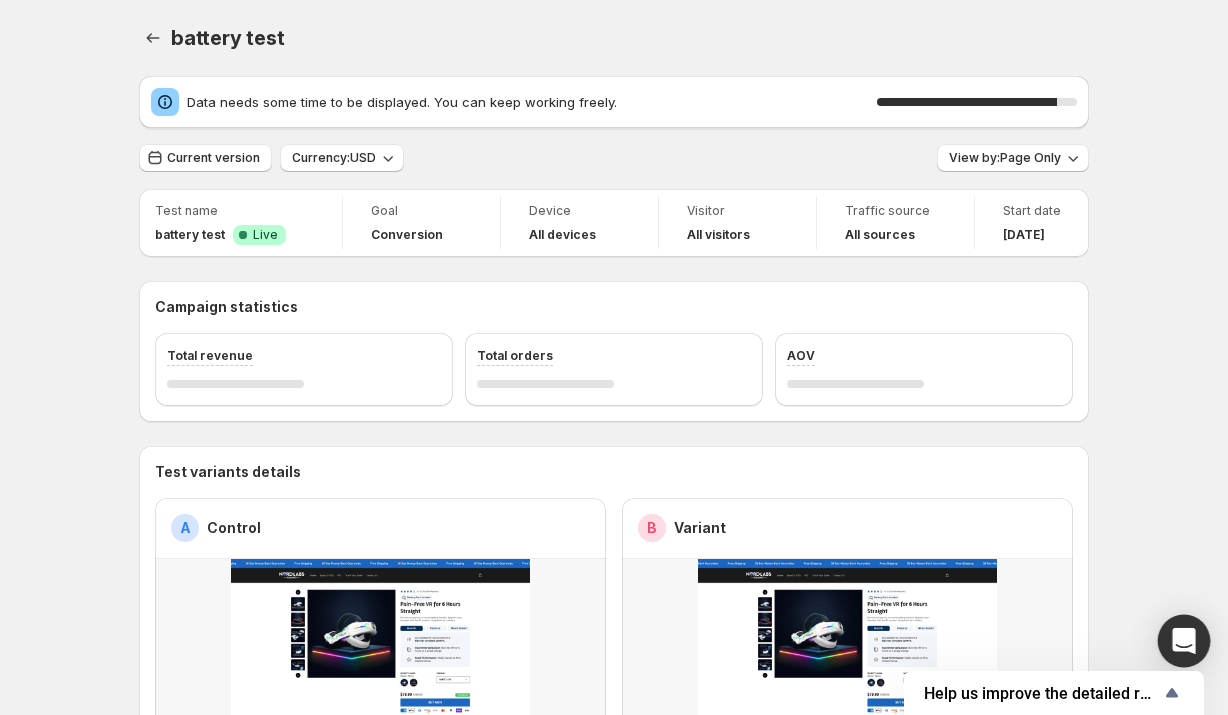 click at bounding box center [1184, 641] 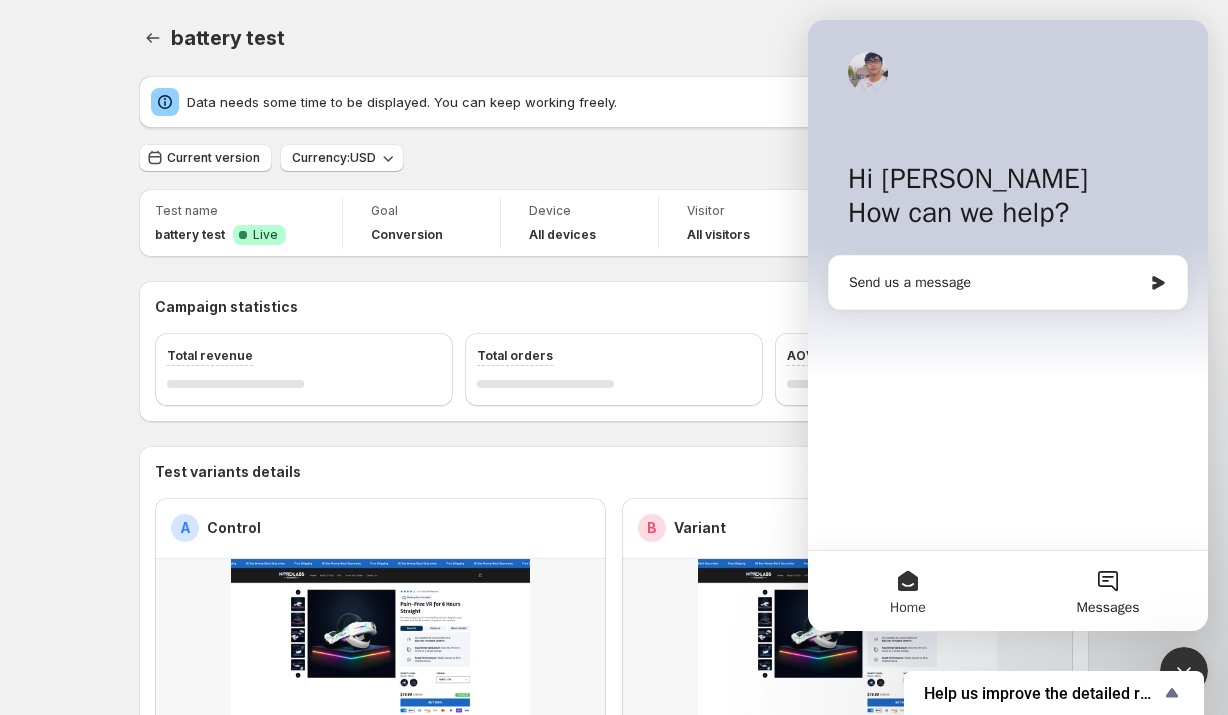 scroll, scrollTop: 0, scrollLeft: 0, axis: both 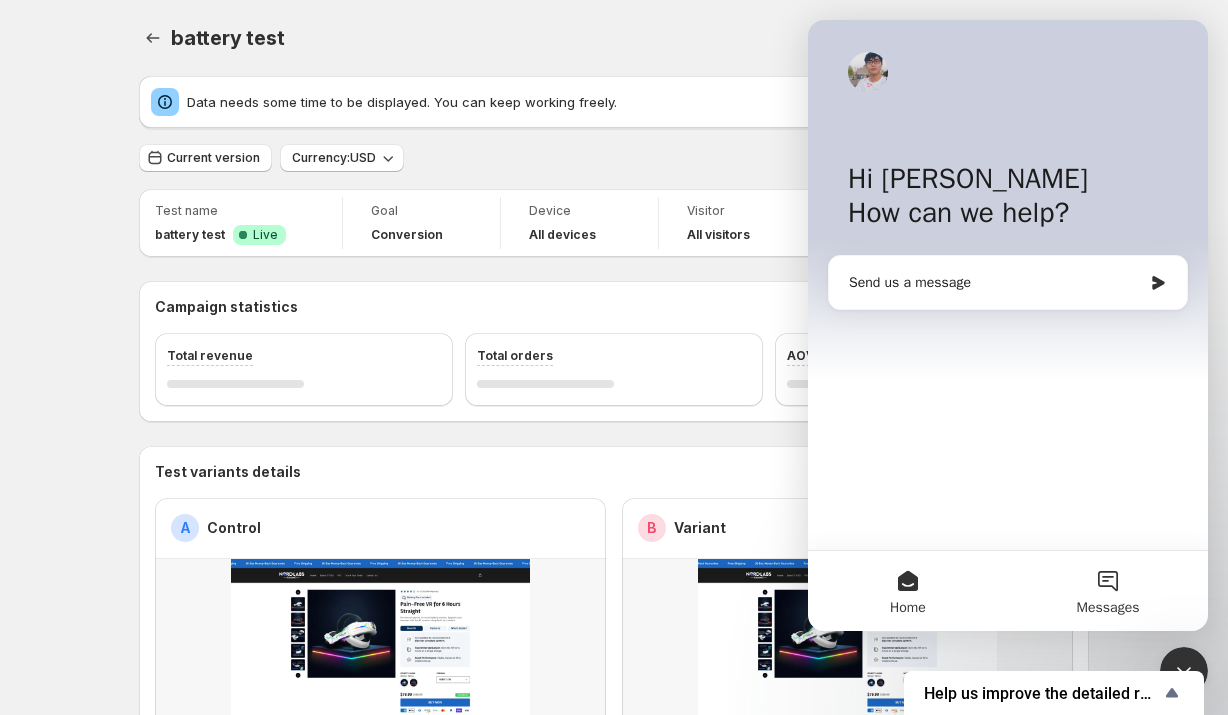 click on "Messages" at bounding box center [1108, 591] 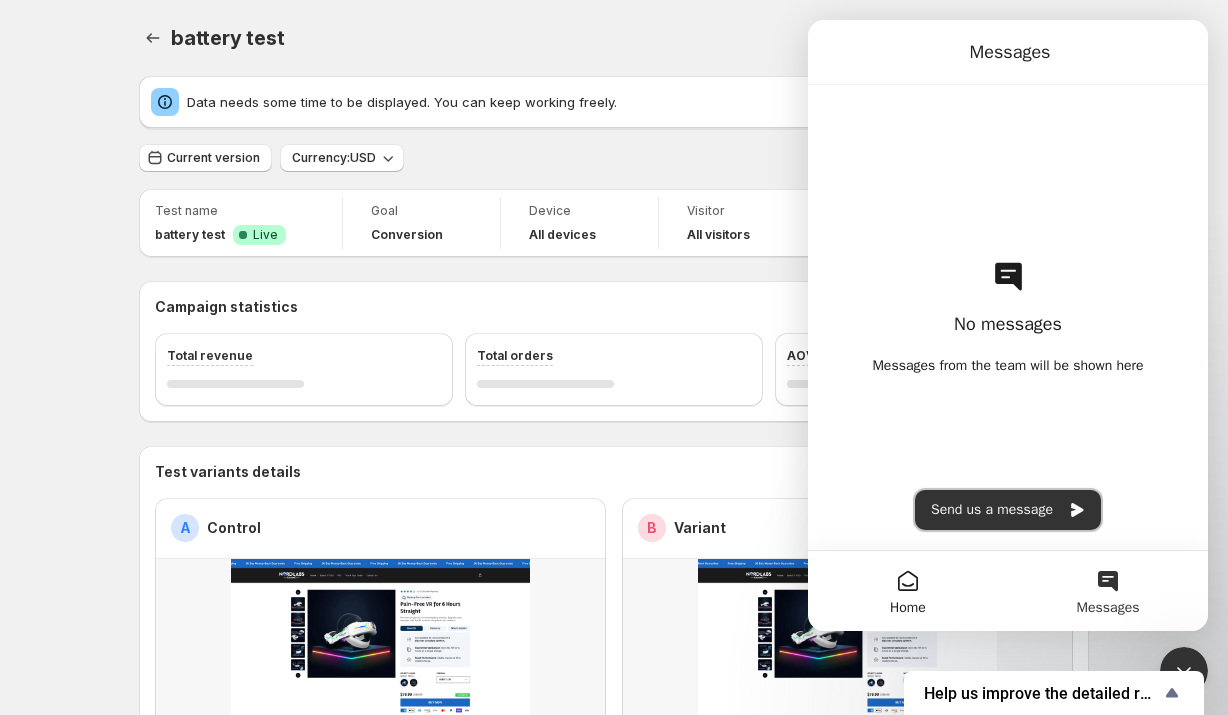 click on "Send us a message" at bounding box center [1008, 510] 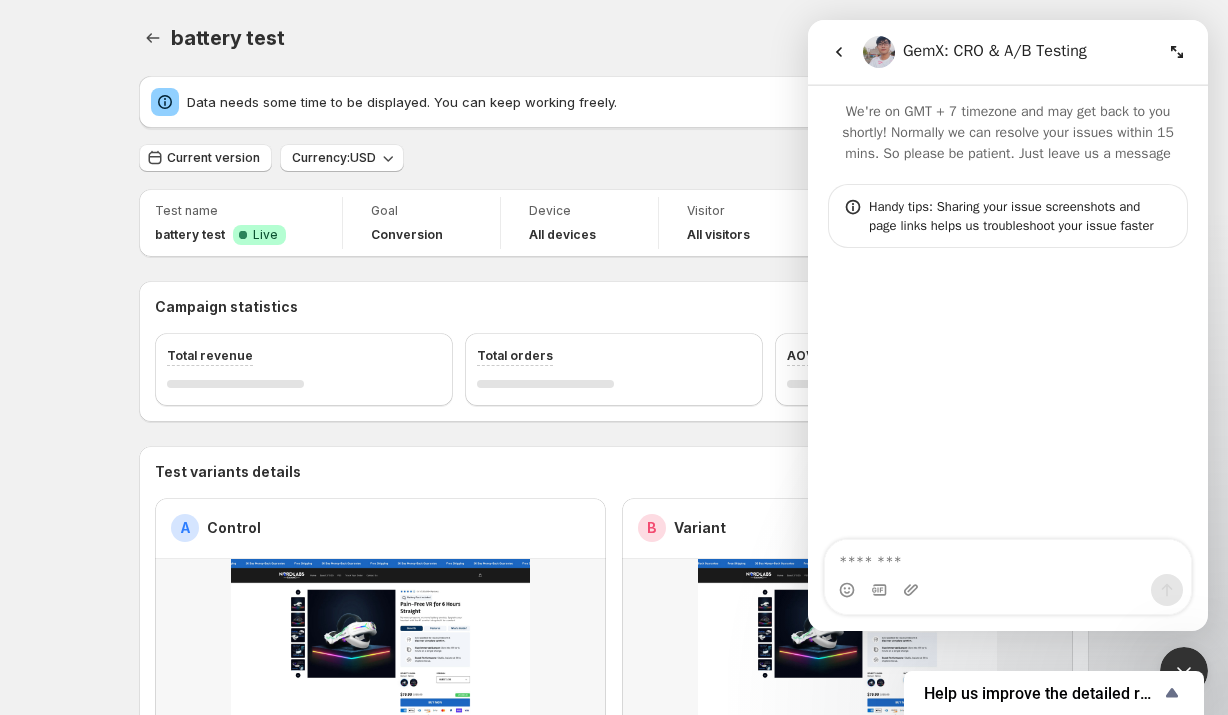 type on "*" 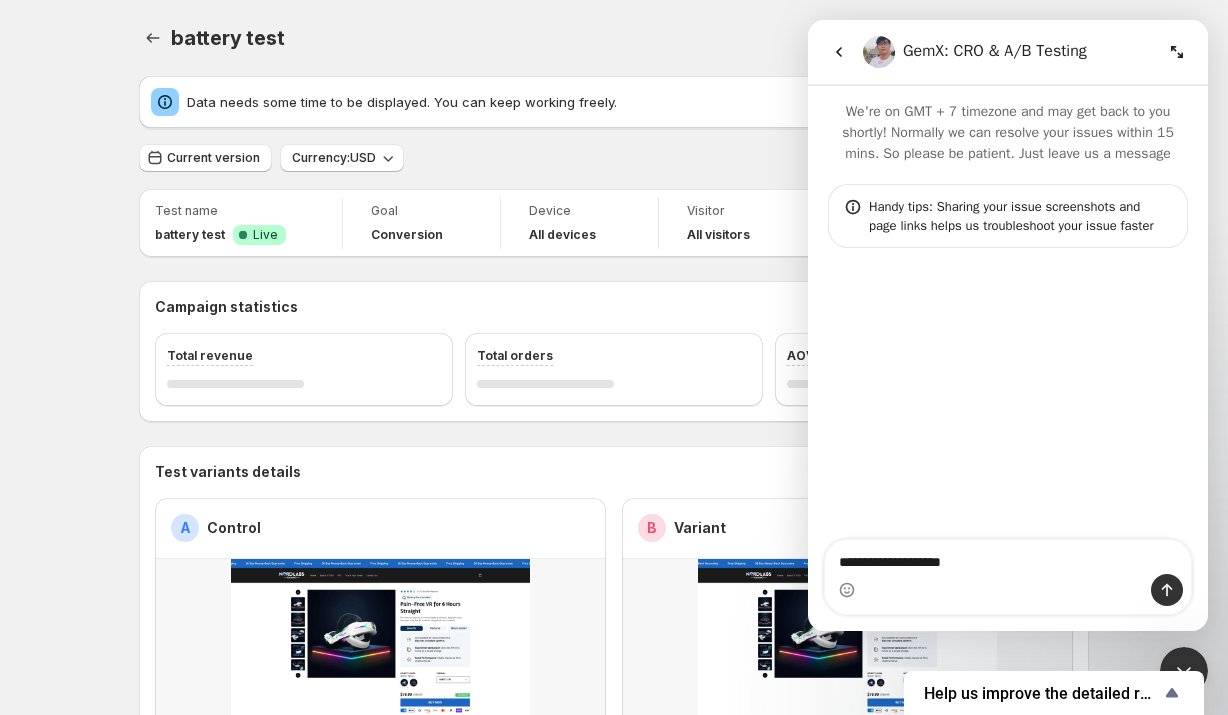 type on "**********" 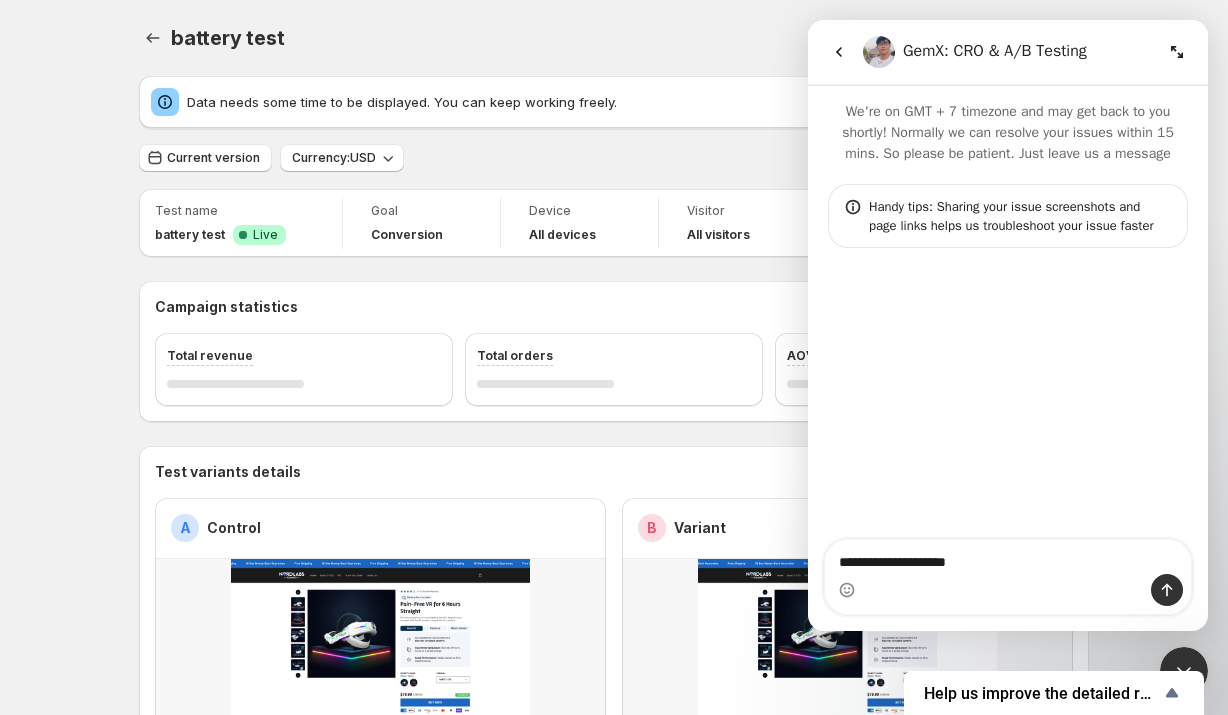type 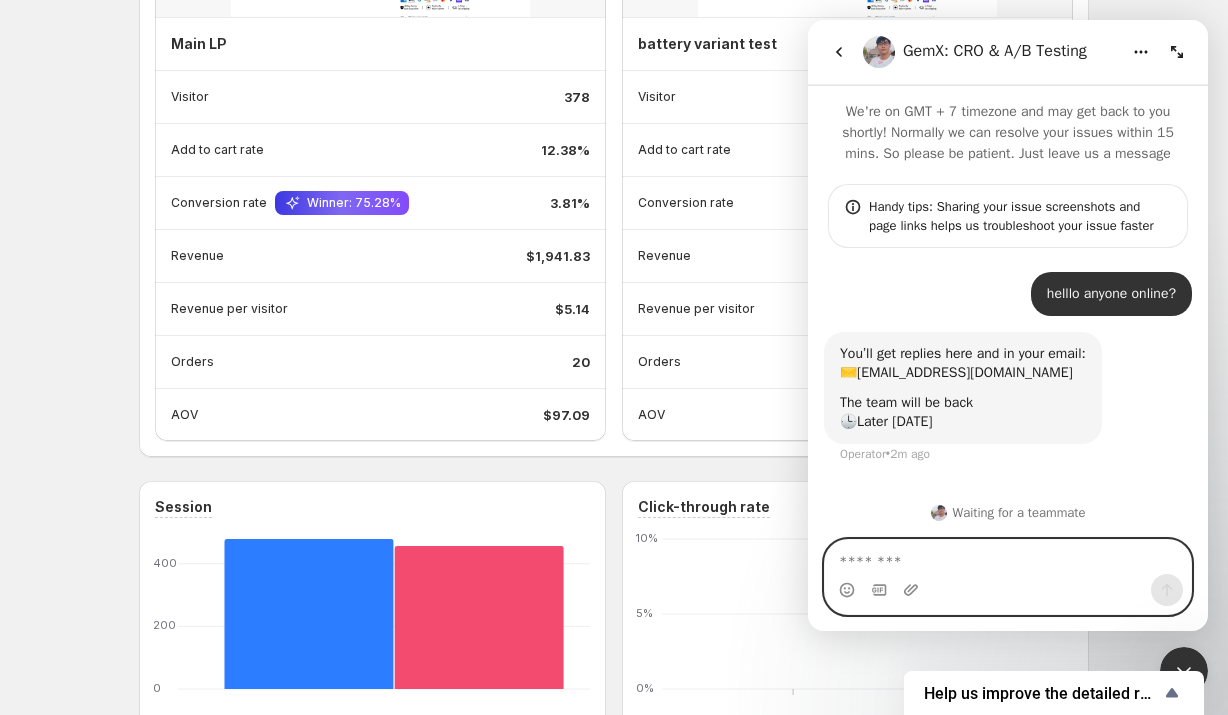 scroll, scrollTop: 0, scrollLeft: 0, axis: both 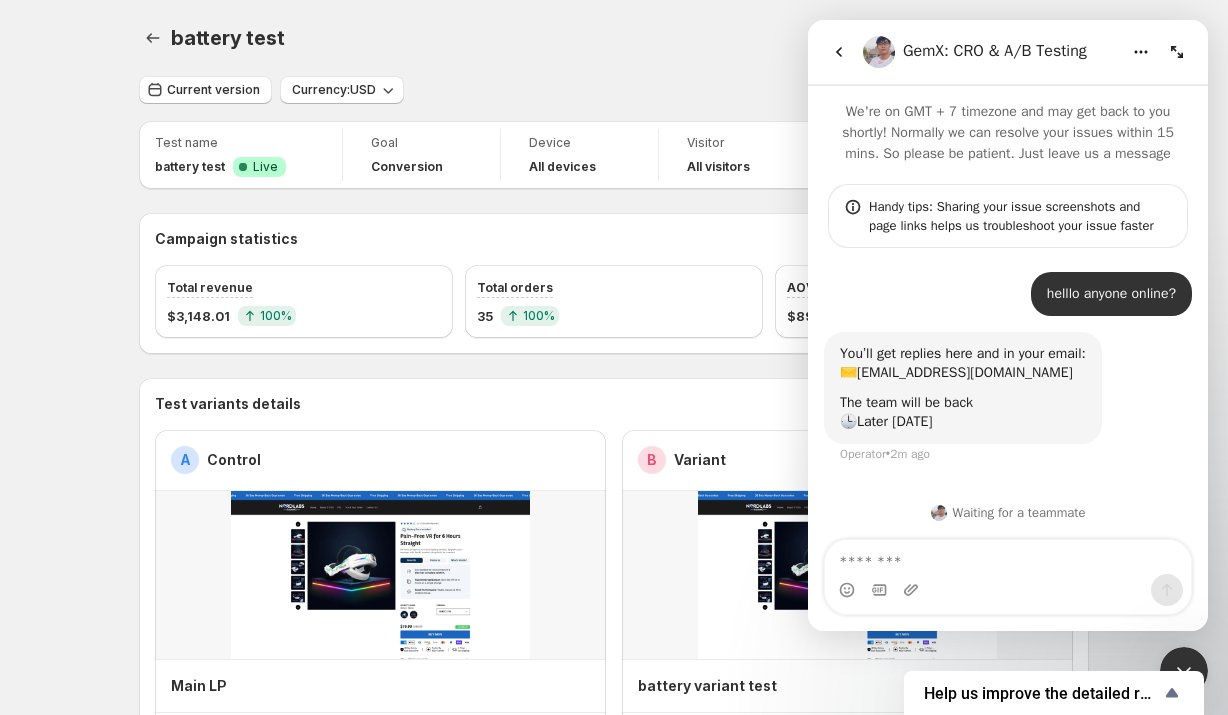 click 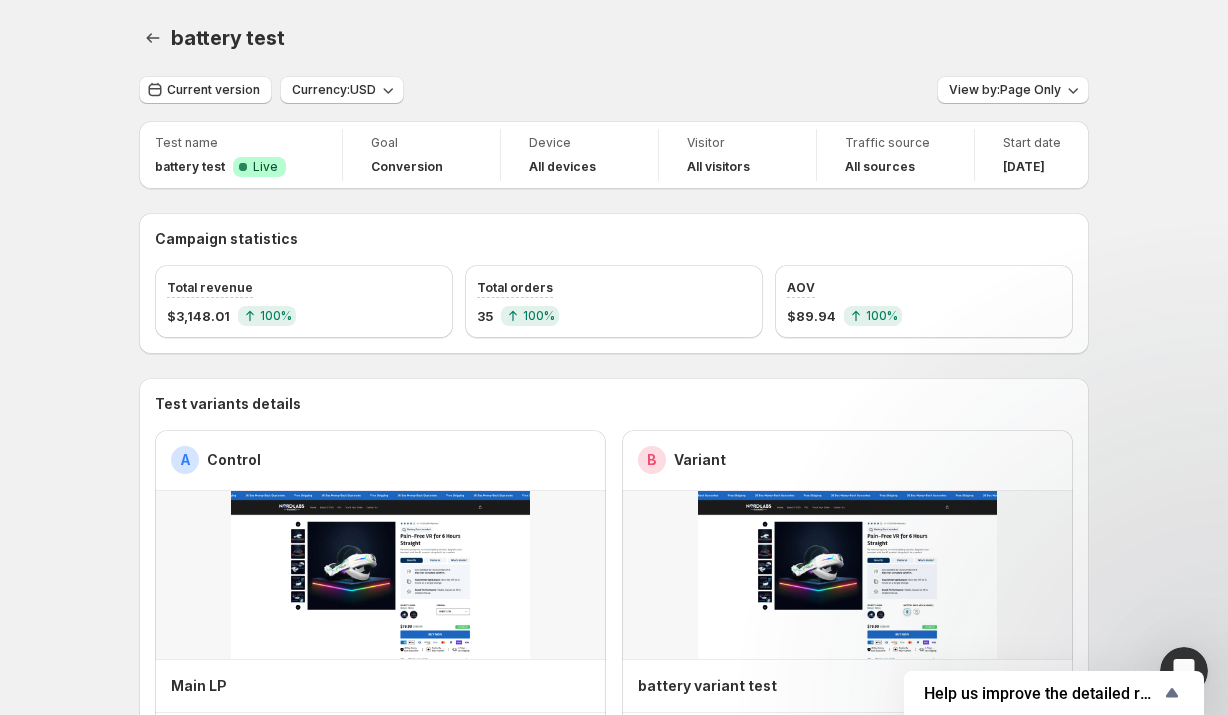 scroll, scrollTop: 0, scrollLeft: 0, axis: both 